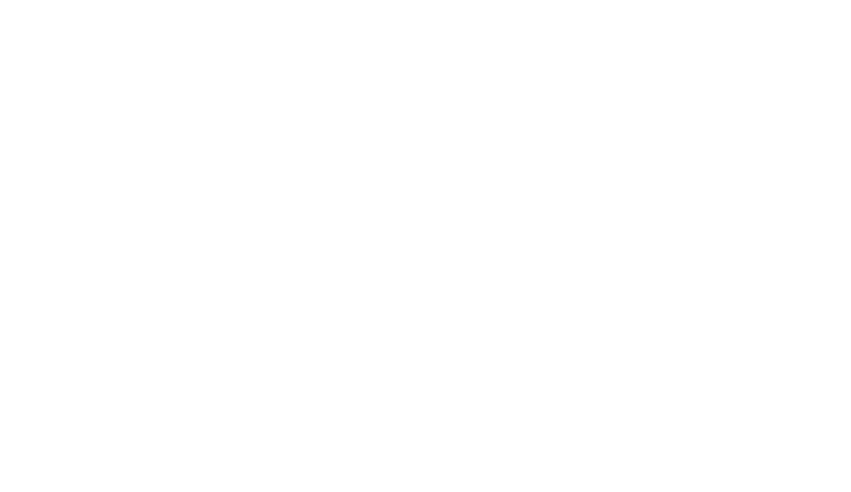 scroll, scrollTop: 0, scrollLeft: 0, axis: both 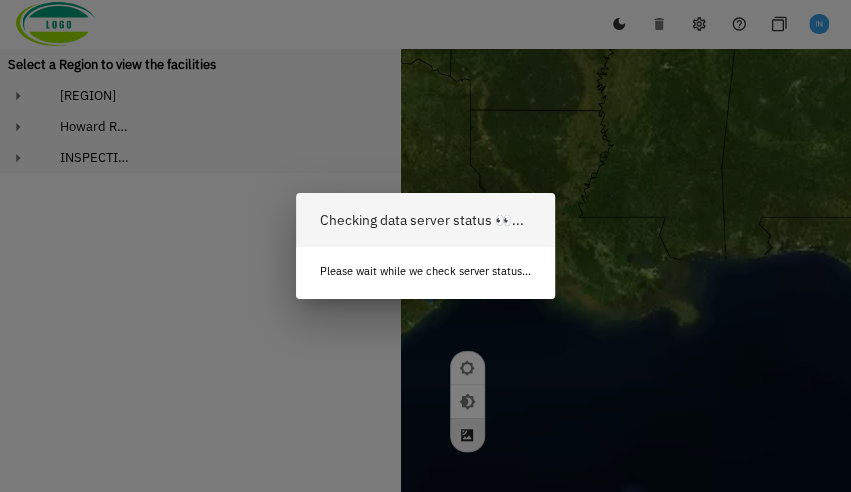 click on "Checking data server status 👀... Please wait while we check server status..." at bounding box center (425, 246) 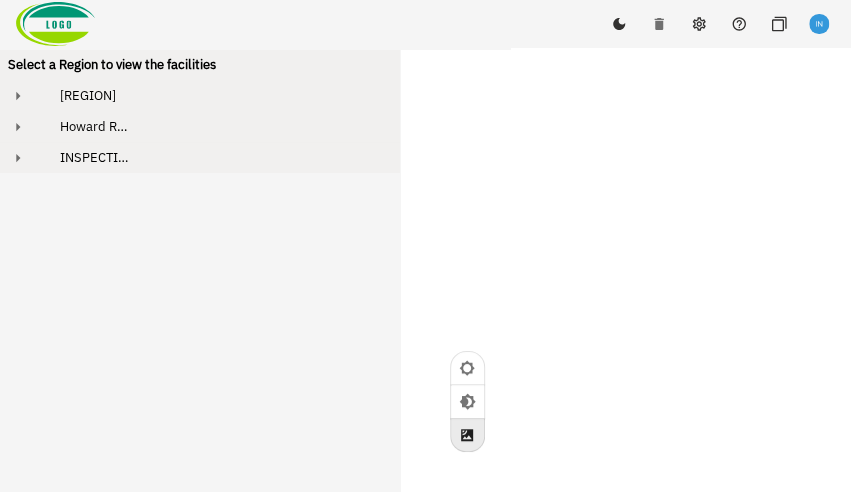 click on "[REGION]" at bounding box center [218, 95] 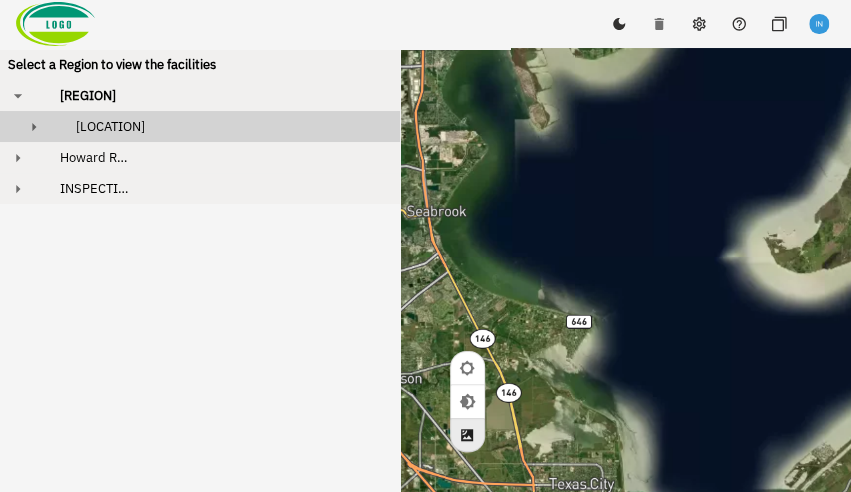 click on "[LOCATION]" at bounding box center (110, 126) 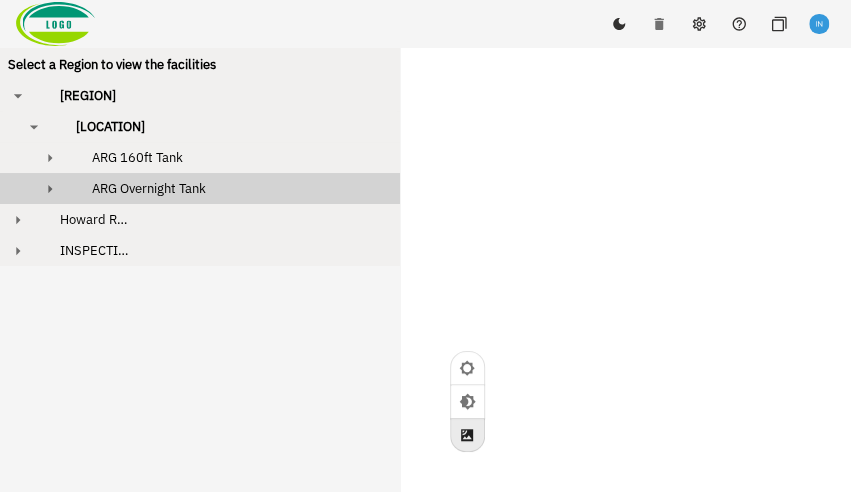 click on "ARG Overnight Tank" at bounding box center [149, 188] 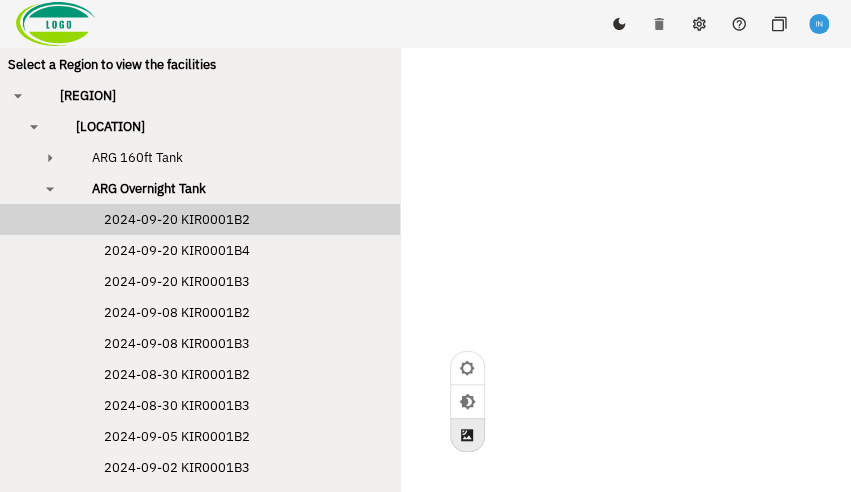 click on "2024-09-20 KIR0001B2" at bounding box center (157, 219) 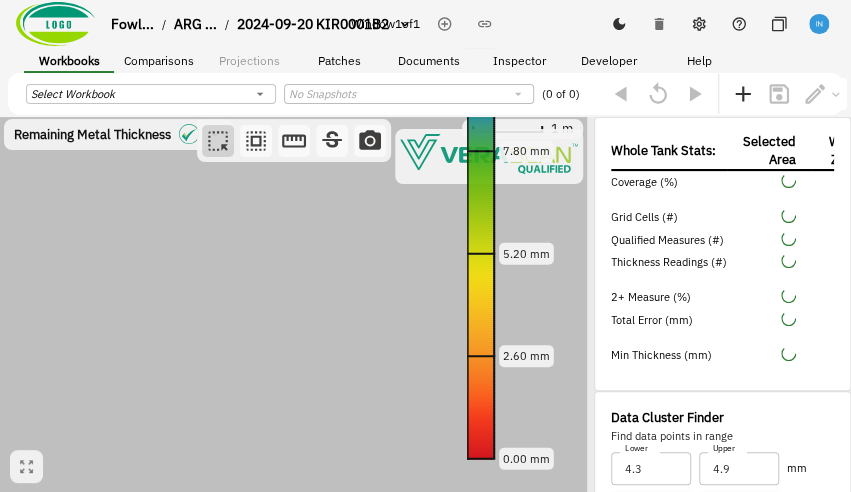 click on "Fowl... / ARG ...   / [DATE] KIR0001B2 Window  1  of  1 Workbooks Comparisons Projections Patches Documents Inspector Developer Help Select Workbook ​ No Snapshots ​ (0 of 0) Remaining Metal Thickness [object Object] 1   m 13.00 mm 10.40 mm 7.80 mm 5.20 mm 2.60 mm 0.00 mm Whole Tank Stats: Selected Area Weld Zone Coverage (%) Grid Cells (#) Qualified Measures (#) Thickness Readings (#) 2+ Measure (%) Total Error (mm) Min Thickness (mm) Data Cluster Finder Find data points in range Lower 4.3 Lower Upper 4.9 Upper mm Find Clear Remaining Metal Thickness Remaining Metal Thickness (mm) Bins 399 Bins Apply Reset Total Grid Cell Uncertainty [object Object] Total Grid Cell Uncertainty (mm) Bins 50 Bins Apply Reset Inspector Notes 1 .  Comments 1 .  fvbxzcbdfs No General Notes Available" at bounding box center [425, 281] 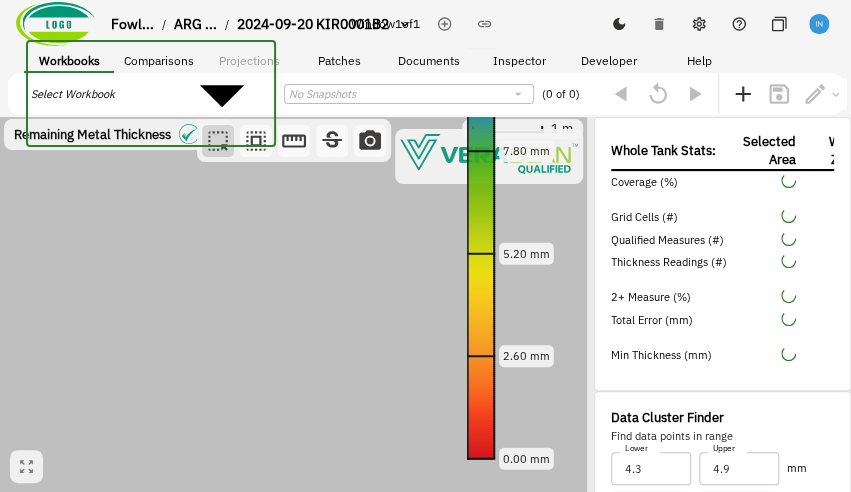 type on "535" 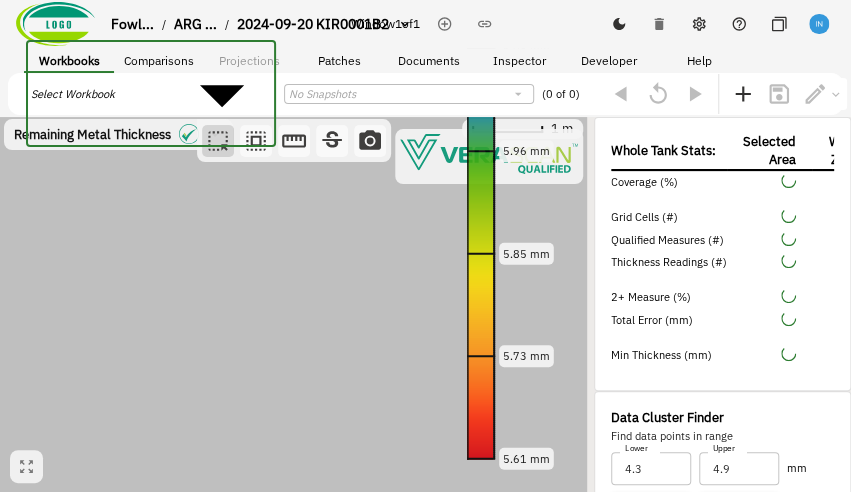 click on "ARG Report - new" at bounding box center [465, 615] 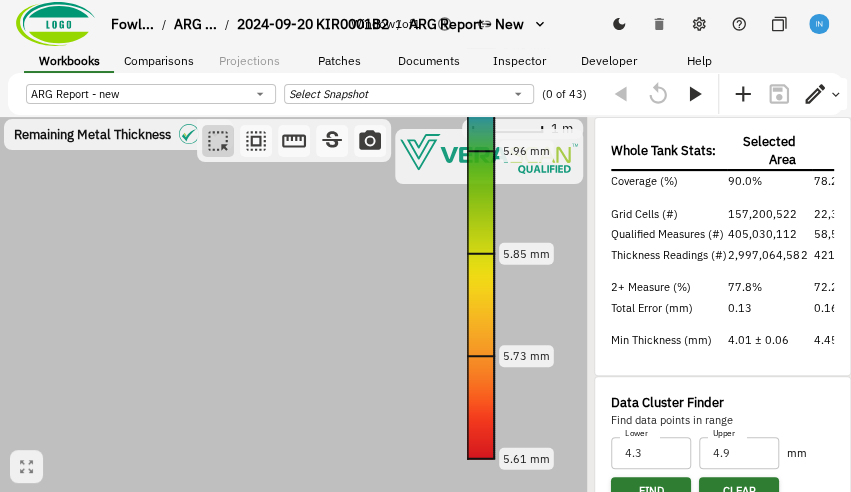 click on "Fowl... / ARG ...   / [DATE] KIR0001B2 / ARG Report - new Window  1  of  1 Workbooks Comparisons Projections Patches Documents Inspector Developer Help ARG Report - new [UUID] ​ Select Snapshot ​ (0 of 43) Remaining Metal Thickness [object Object] 1   m 6.20 mm 6.08 mm 5.96 mm 5.85 mm 5.73 mm 5.61 mm Whole Tank Stats: Selected Area Weld Zone Coverage (%) 90.0% 78.2% Grid Cells (#) 157,200,522 22,332,402 Qualified Measures (#) 405,030,112 58,550,506 Thickness Readings (#) 2,997,064,582 421,287,250 2+ Measure (%) 77.8% 72.2% Total Error (mm) 0.13 0.16 Min Thickness (mm) 4.01 ± 0.06 4.45 ± 0.03 Data Cluster Finder Find data points in range Lower 4.3 Lower Upper 4.9 Upper mm Find Clear Remaining Metal Thickness Remaining Metal Thickness (mm) Bins 535 Bins Apply Reset 4.00 5.71 7.42 9.13 10.84 12.55 5.61 mm 6.20 mm Total Grid Cell Uncertainty [object Object] Total Grid Cell Uncertainty (mm) Bins 50 Bins Apply Reset Inspector Notes 1 .  Comments 1 .  fvbxzcbdfs 6.20" at bounding box center (425, 281) 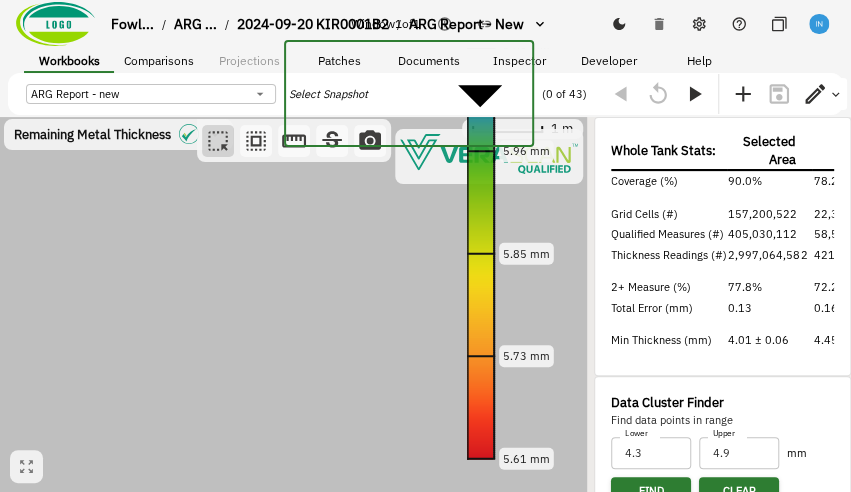 type on "93" 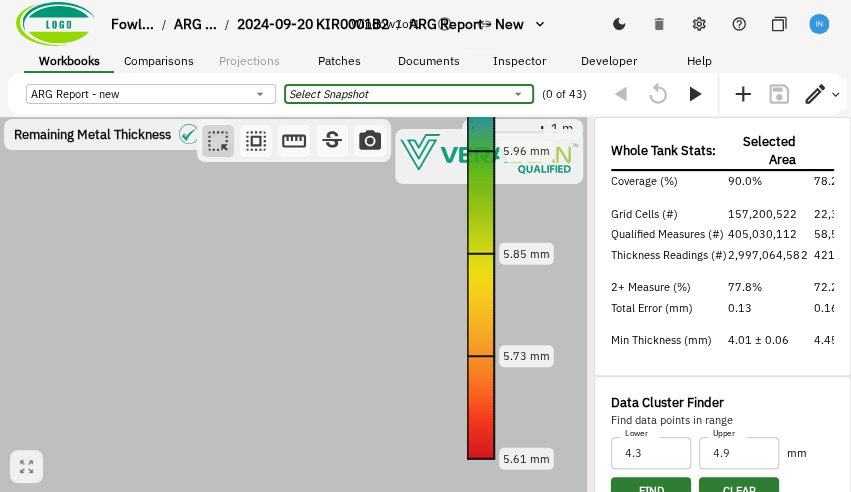 click on "Fowl... / ARG ...   / [DATE] KIR0001B2 / ARG Report - new Window  1  of  1 Workbooks Comparisons Projections Patches Documents Inspector Developer Help ARG Report - new [UUID] ​ Select Snapshot ​ (0 of 43) Remaining Metal Thickness [object Object] 1   m 6.20 mm 6.08 mm 5.96 mm 5.85 mm 5.73 mm 5.61 mm Whole Tank Stats: Selected Area Weld Zone Coverage (%) 90.0% 78.2% Grid Cells (#) 157,200,522 22,332,402 Qualified Measures (#) 405,030,112 58,550,506 Thickness Readings (#) 2,997,064,582 421,287,250 2+ Measure (%) 77.8% 72.2% Total Error (mm) 0.13 0.16 Min Thickness (mm) 4.01 ± 0.06 4.45 ± 0.03 Data Cluster Finder Find data points in range Lower 4.3 Lower Upper 4.9 Upper mm Find Clear Remaining Metal Thickness Remaining Metal Thickness (mm) Bins 535 Bins Apply Reset 4.00 5.71 7.42 9.13 10.84 12.55 5.61 mm 6.20 mm Total Grid Cell Uncertainty [object Object] Total Grid Cell Uncertainty (mm) Bins 93 Bins Apply Reset Inspector Notes 1 .  Comments 1 .  fvbxzcbdfs 6.20" at bounding box center [425, 281] 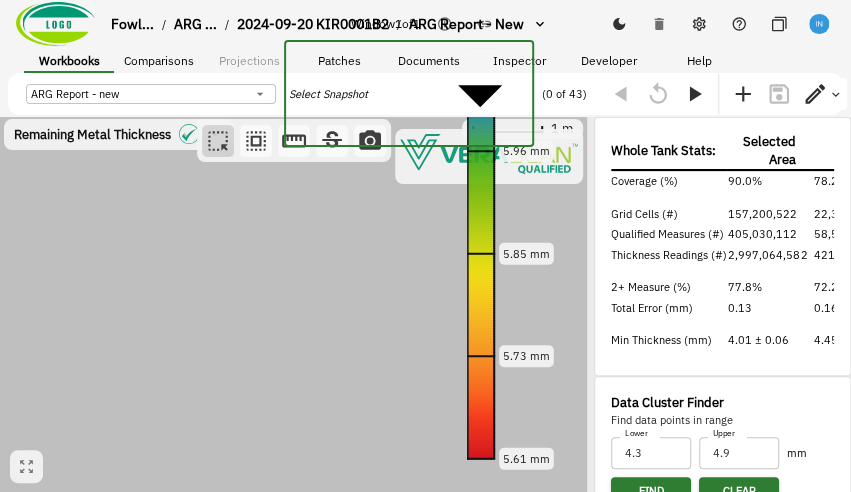click at bounding box center (425, 574) 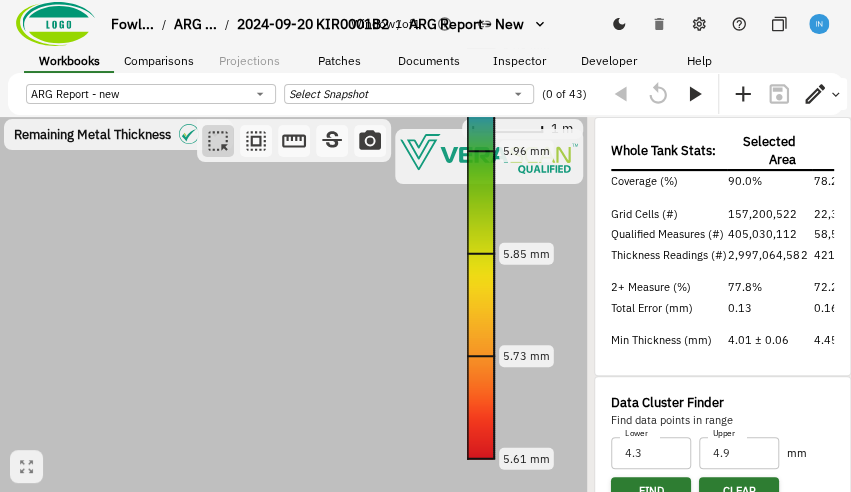 click on "Fowl... / ARG ...   / [DATE] KIR0001B2 / ARG Report - new Window  1  of  1 Workbooks Comparisons Projections Patches Documents Inspector Developer Help ARG Report - new [UUID] ​ Select Snapshot ​ (0 of 43) Remaining Metal Thickness [object Object] 1   m 6.20 mm 6.08 mm 5.96 mm 5.85 mm 5.73 mm 5.61 mm Whole Tank Stats: Selected Area Weld Zone Coverage (%) 90.0% 78.2% Grid Cells (#) 157,200,522 22,332,402 Qualified Measures (#) 405,030,112 58,550,506 Thickness Readings (#) 2,997,064,582 421,287,250 2+ Measure (%) 77.8% 72.2% Total Error (mm) 0.13 0.16 Min Thickness (mm) 4.01 ± 0.06 4.45 ± 0.03 Data Cluster Finder Find data points in range Lower 4.3 Lower Upper 4.9 Upper mm Find Clear Remaining Metal Thickness Remaining Metal Thickness (mm) Bins 535 Bins Apply Reset 4.00 5.71 7.42 9.13 10.84 12.55 5.61 mm 6.20 mm Total Grid Cell Uncertainty [object Object] Total Grid Cell Uncertainty (mm) Bins 93 Bins Apply Reset Inspector Notes 1 .  Comments 1 .  fvbxzcbdfs 6.20" at bounding box center (425, 281) 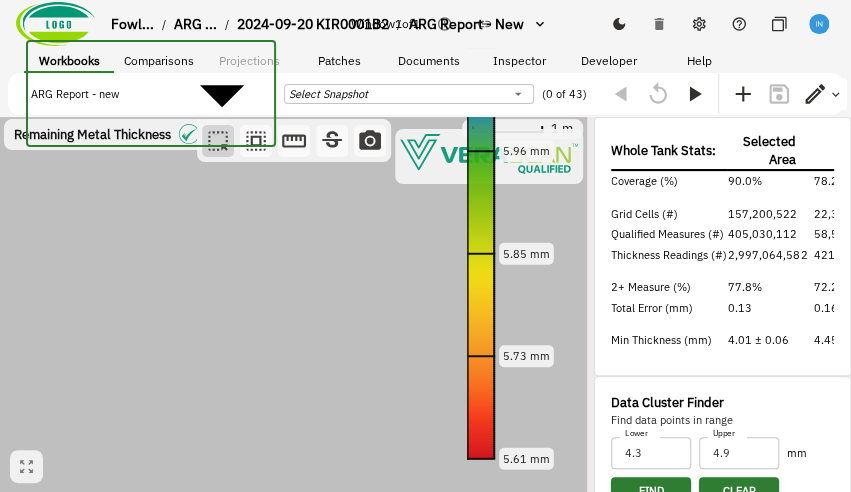 click at bounding box center (425, 574) 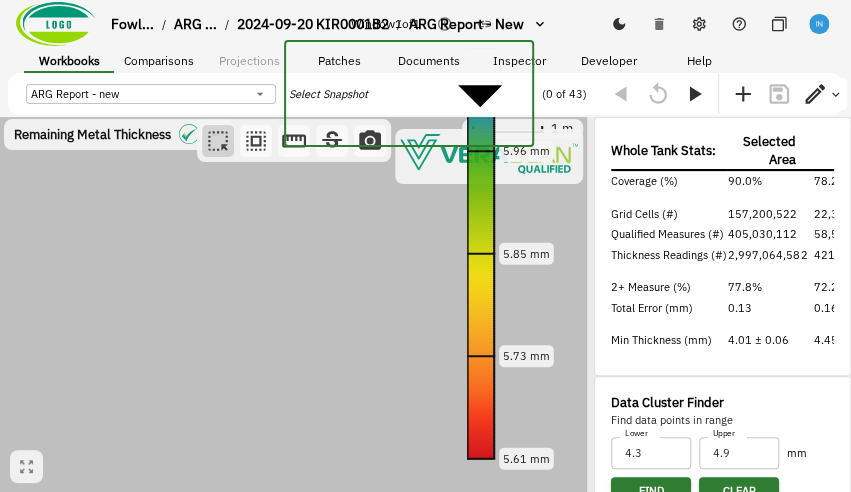 click on "Fowl... / ARG ...   / [DATE] KIR0001B2 / ARG Report - new Window  1  of  1 Workbooks Comparisons Projections Patches Documents Inspector Developer Help ARG Report - new [UUID] ​ Select Snapshot ​ (0 of 43) Remaining Metal Thickness [object Object] 1   m 6.20 mm 6.08 mm 5.96 mm 5.85 mm 5.73 mm 5.61 mm Whole Tank Stats: Selected Area Weld Zone Coverage (%) 90.0% 78.2% Grid Cells (#) 157,200,522 22,332,402 Qualified Measures (#) 405,030,112 58,550,506 Thickness Readings (#) 2,997,064,582 421,287,250 2+ Measure (%) 77.8% 72.2% Total Error (mm) 0.13 0.16 Min Thickness (mm) 4.01 ± 0.06 4.45 ± 0.03 Data Cluster Finder Find data points in range Lower 4.3 Lower Upper 4.9 Upper mm Find Clear Remaining Metal Thickness Remaining Metal Thickness (mm) Bins 535 Bins Apply Reset 4.00 5.71 7.42 9.13 10.84 12.55 5.61 mm 6.20 mm Total Grid Cell Uncertainty [object Object] Total Grid Cell Uncertainty (mm) Bins 50 Bins Apply Reset Inspector Notes 1 .  Comments 1 .  fvbxzcbdfs 6.20 Plate 6-1" at bounding box center (425, 462) 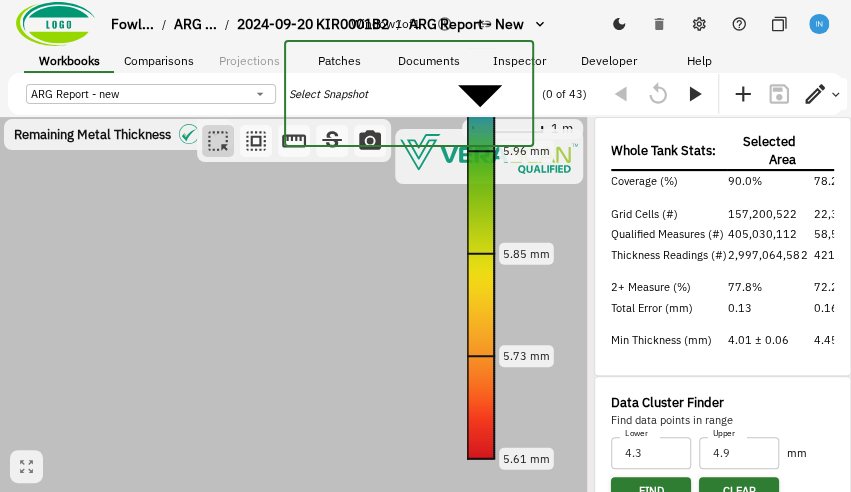 scroll, scrollTop: 0, scrollLeft: 0, axis: both 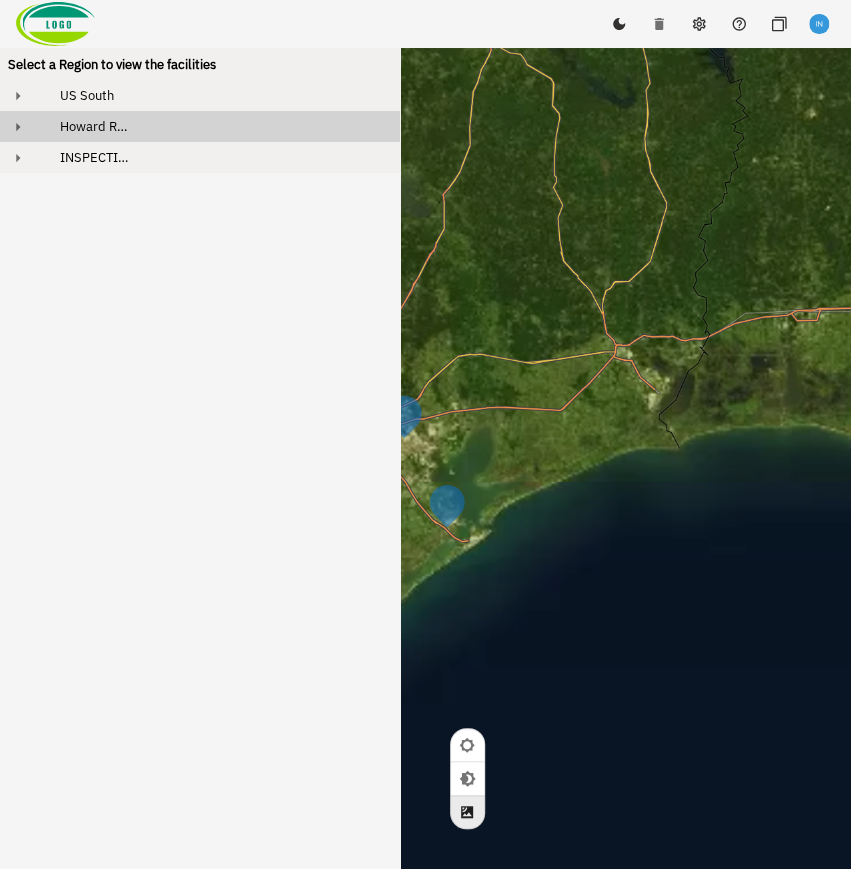 click on "Howard Region" at bounding box center (218, 126) 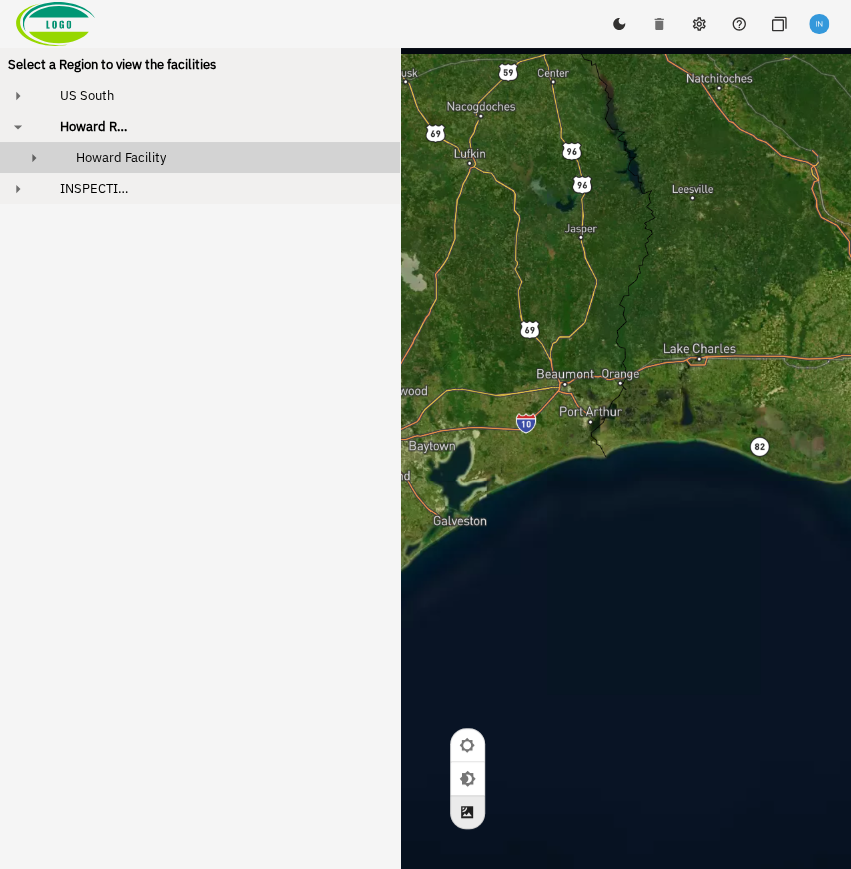 click on "Howard Facility" at bounding box center (121, 157) 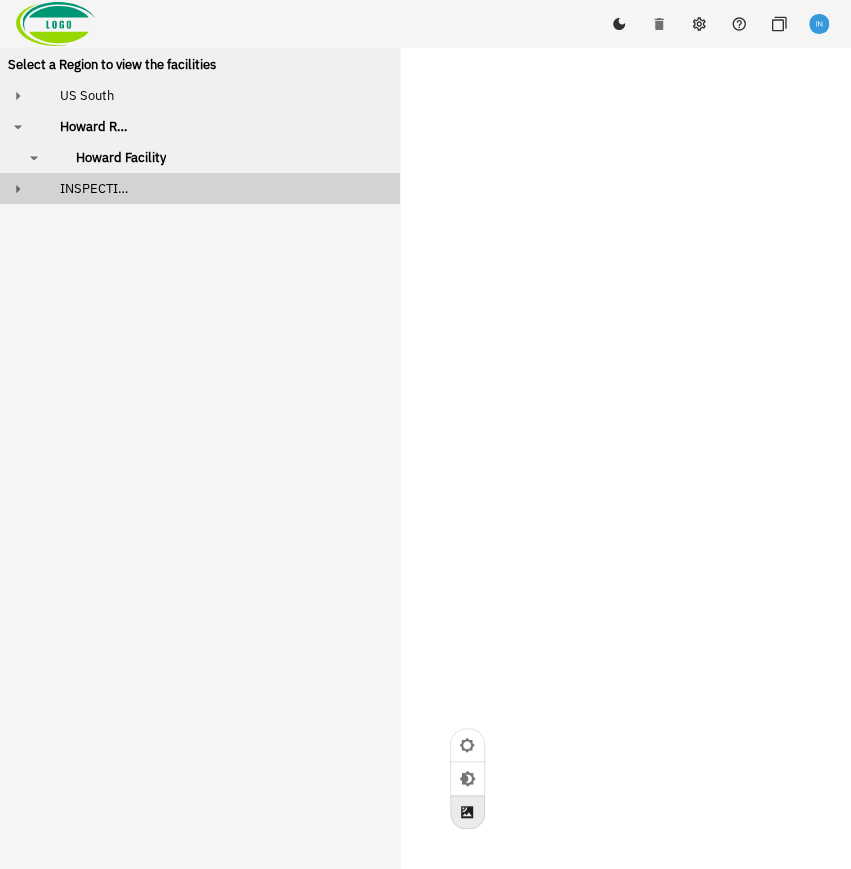click on "INSPECTIONS IN REVIEW" at bounding box center (86, 188) 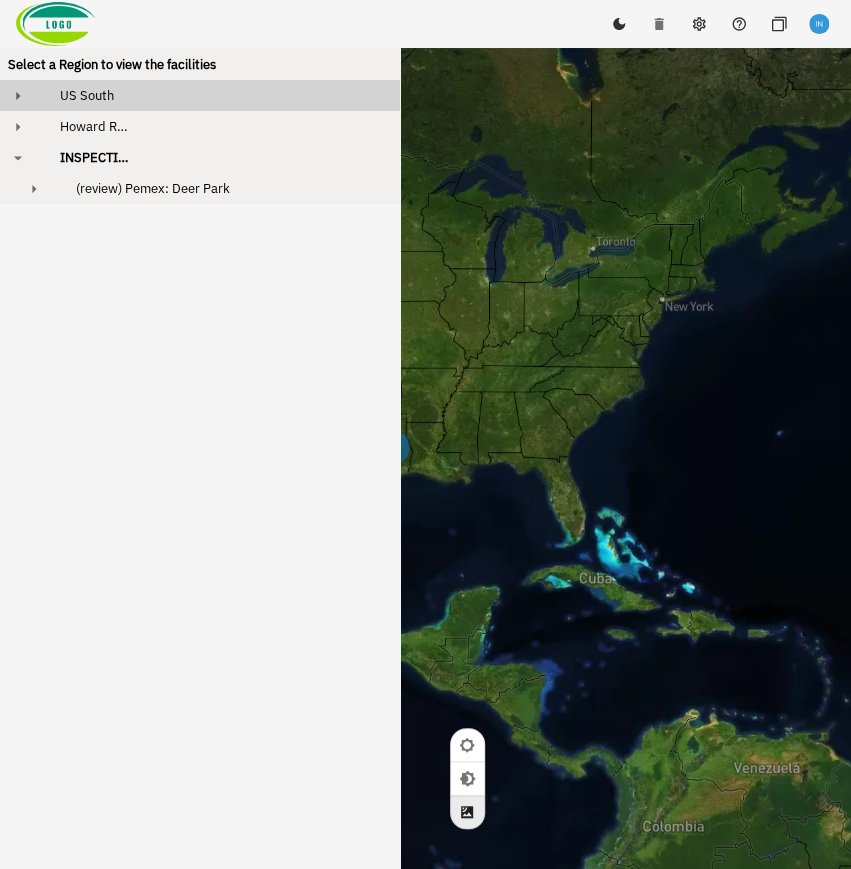 click on "US South" at bounding box center [200, 95] 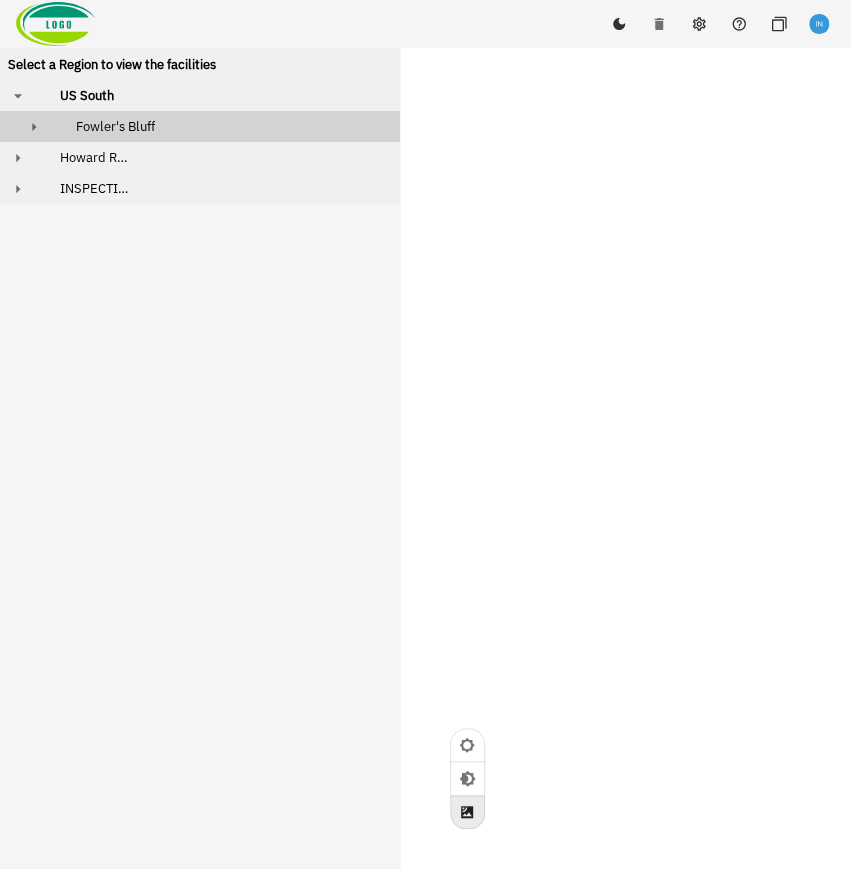 click on "Fowler's Bluff" at bounding box center (115, 126) 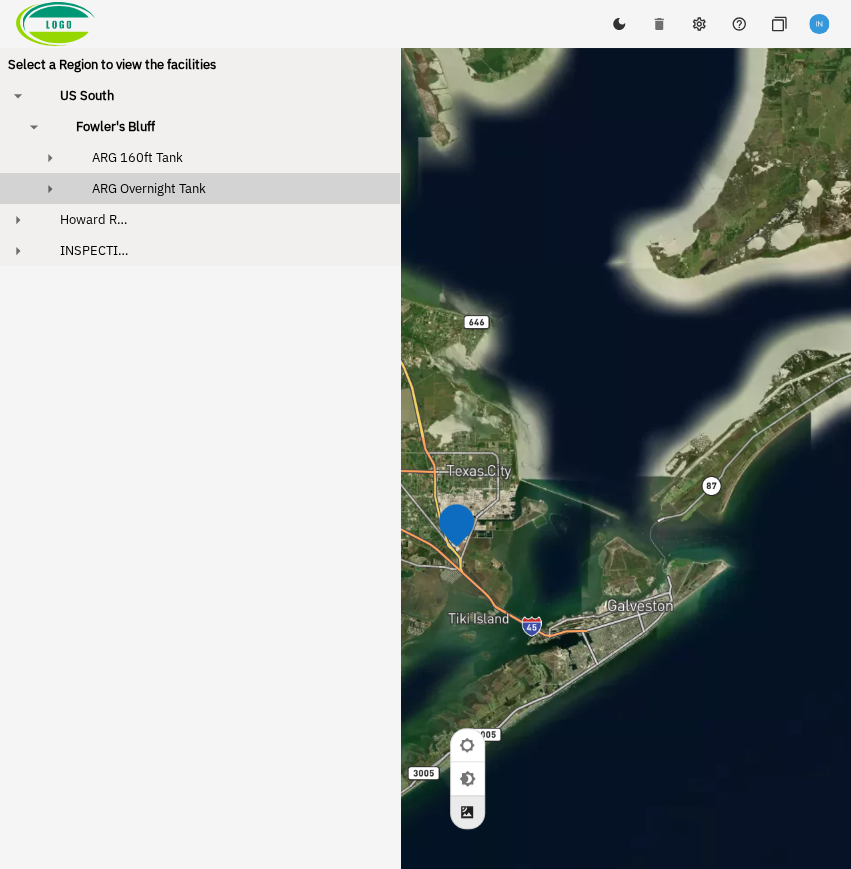click on "ARG Overnight Tank" at bounding box center (149, 188) 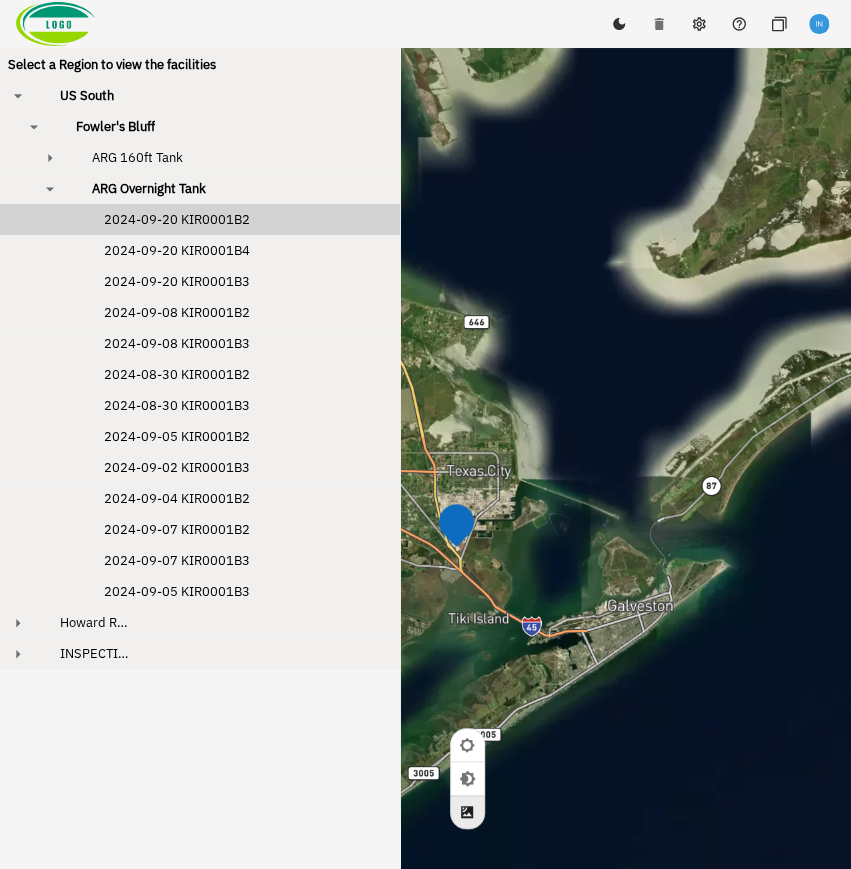 click on "2024-09-20 KIR0001B2" at bounding box center (157, 219) 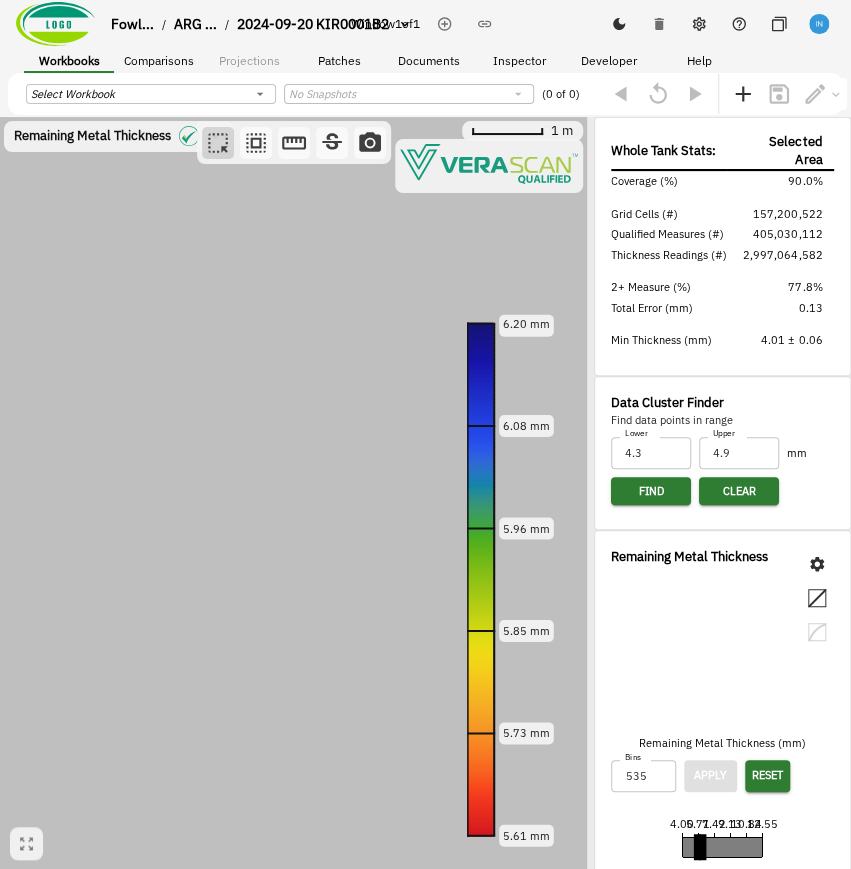 click on "Fowl... / ARG ...   / 2024-09-20 KIR0001B2 Window  1  of  1 Workbooks Comparisons Projections Patches Documents Inspector Developer Help Select Workbook ​ No Snapshots ​ (0 of 0) Remaining Metal Thickness [object Object] 1   m 6.20 mm 6.08 mm 5.96 mm 5.85 mm 5.73 mm 5.61 mm Whole Tank Stats: Selected Area Weld Zone Coverage (%) 90.0% 78.2% Grid Cells (#) 157,200,522 22,332,402 Qualified Measures (#) 405,030,112 58,550,506 Thickness Readings (#) 2,997,064,582 421,287,250 2+ Measure (%) 77.8% 72.2% Total Error (mm) 0.13 0.16 Min Thickness (mm) 4.01 ± 0.06 4.45 ± 0.03 Data Cluster Finder Find data points in range Lower 4.3 Lower Upper 4.9 Upper mm Find Clear Remaining Metal Thickness Remaining Metal Thickness (mm) Bins 535 Bins Apply Reset 4.00 5.71 7.42 9.13 10.84 12.55 5.61 mm 6.20 mm Total Grid Cell Uncertainty [object Object] Total Grid Cell Uncertainty (mm) Bins 93 Bins Apply Reset Inspector Notes 1 .  Comments 1 .  fvbxzcbdfs No General Notes Available 6.20" at bounding box center [425, 470] 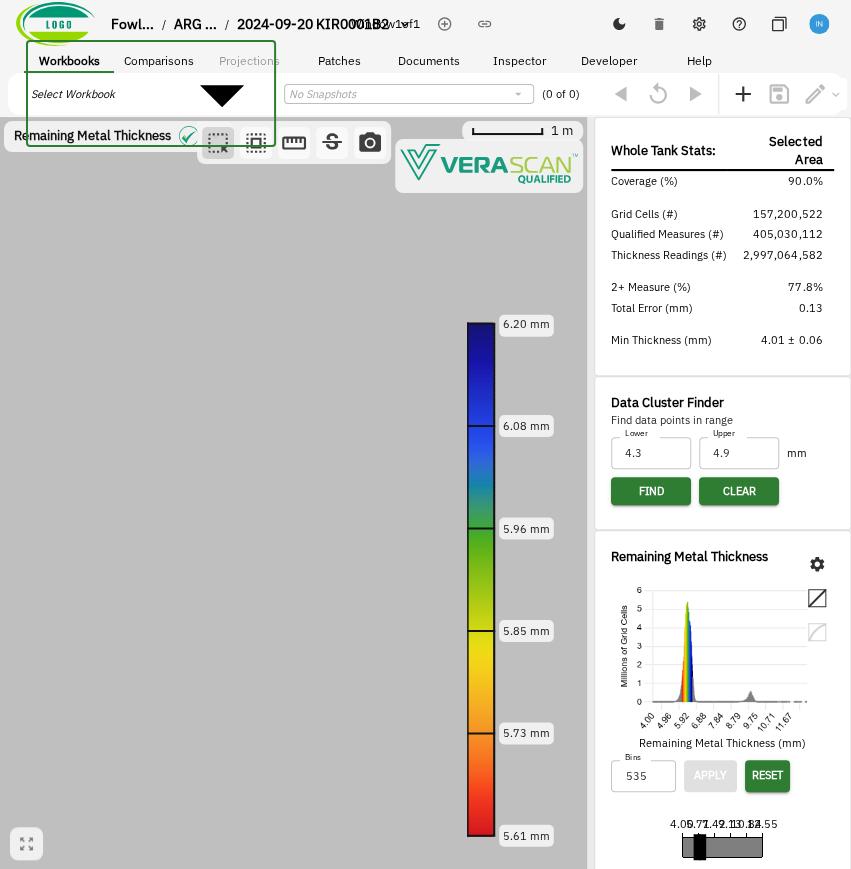 click on "ARG Report - new" at bounding box center (465, 992) 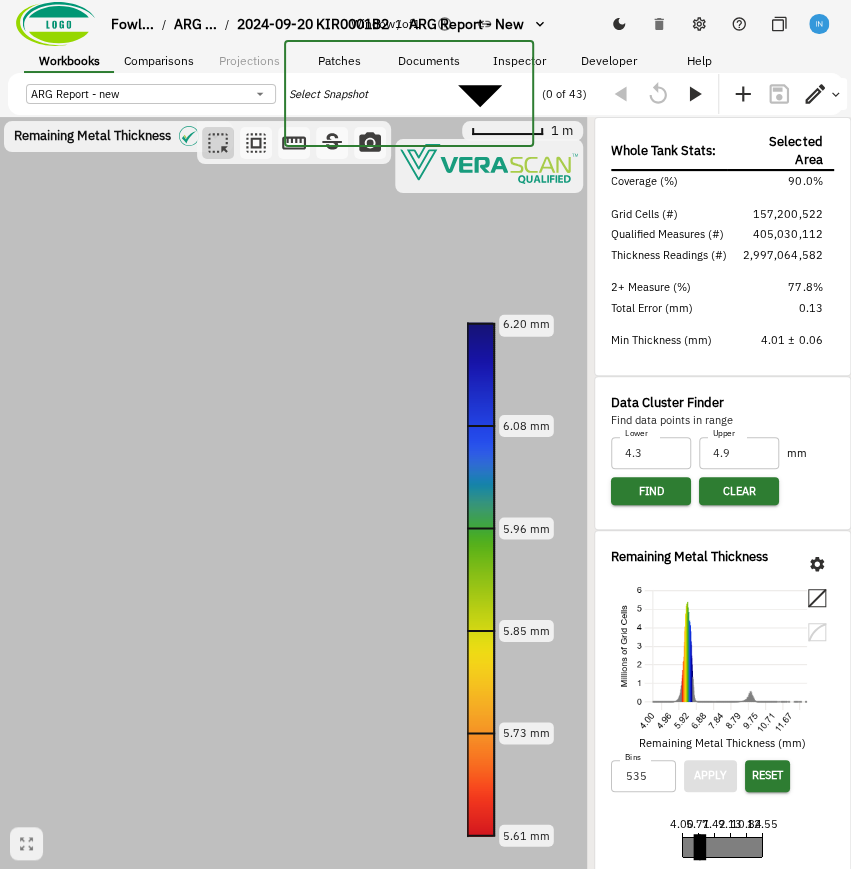 click on "Fowl... / ARG ...   / [DATE] KIR0001B2 / ARG Report - new Window  1  of  1 Workbooks Comparisons Projections Patches Documents Inspector Developer Help ARG Report - new [UUID] ​ Select Snapshot ​ (0 of 43) Remaining Metal Thickness [object Object] 1   m 6.20 mm 6.08 mm 5.96 mm 5.85 mm 5.73 mm 5.61 mm Whole Tank Stats: Selected Area Weld Zone Coverage (%) 90.0% 78.2% Grid Cells (#) 157,200,522 22,332,402 Qualified Measures (#) 405,030,112 58,550,506 Thickness Readings (#) 2,997,064,582 421,287,250 2+ Measure (%) 77.8% 72.2% Total Error (mm) 0.13 0.16 Min Thickness (mm) 4.01 ± 0.06 4.45 ± 0.03 Data Cluster Finder Find data points in range Lower 4.3 Lower Upper 4.9 Upper mm Find Clear Remaining Metal Thickness Remaining Metal Thickness (mm) Bins 535 Bins Apply Reset 4.00 5.71 7.42 9.13 10.84 12.55 5.61 mm 6.20 mm Total Grid Cell Uncertainty [object Object] Total Grid Cell Uncertainty (mm) Bins 50 Bins Apply Reset Inspector Notes 1 .  Comments 1 .  fvbxzcbdfs 6.20 Plate 6-1" at bounding box center (425, 650) 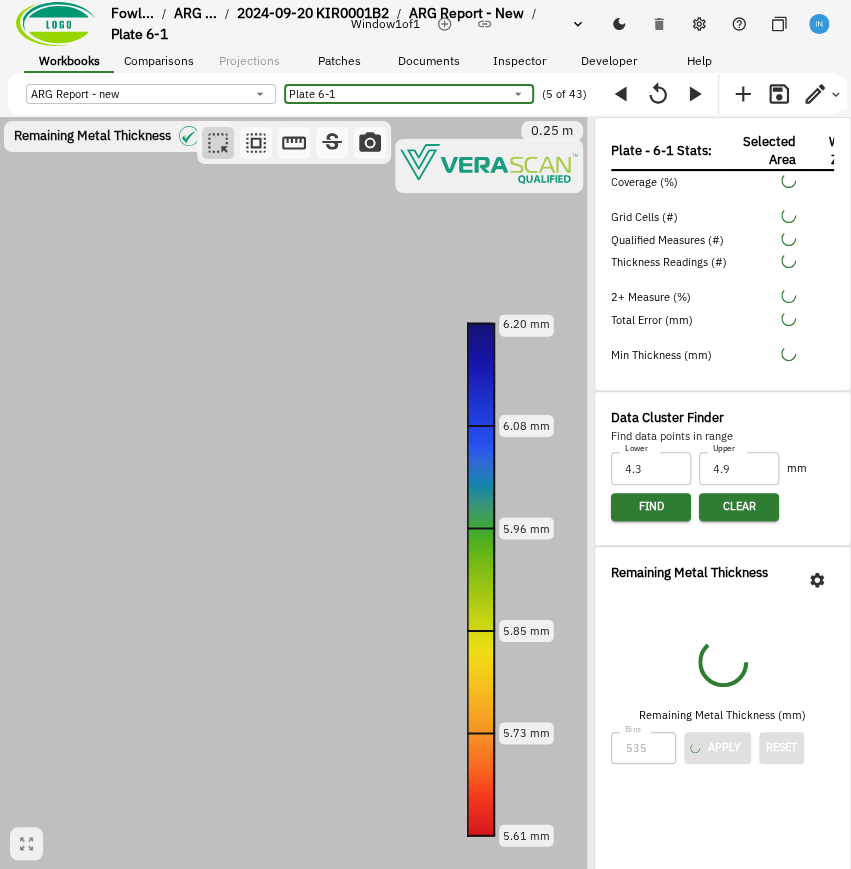 type on "267" 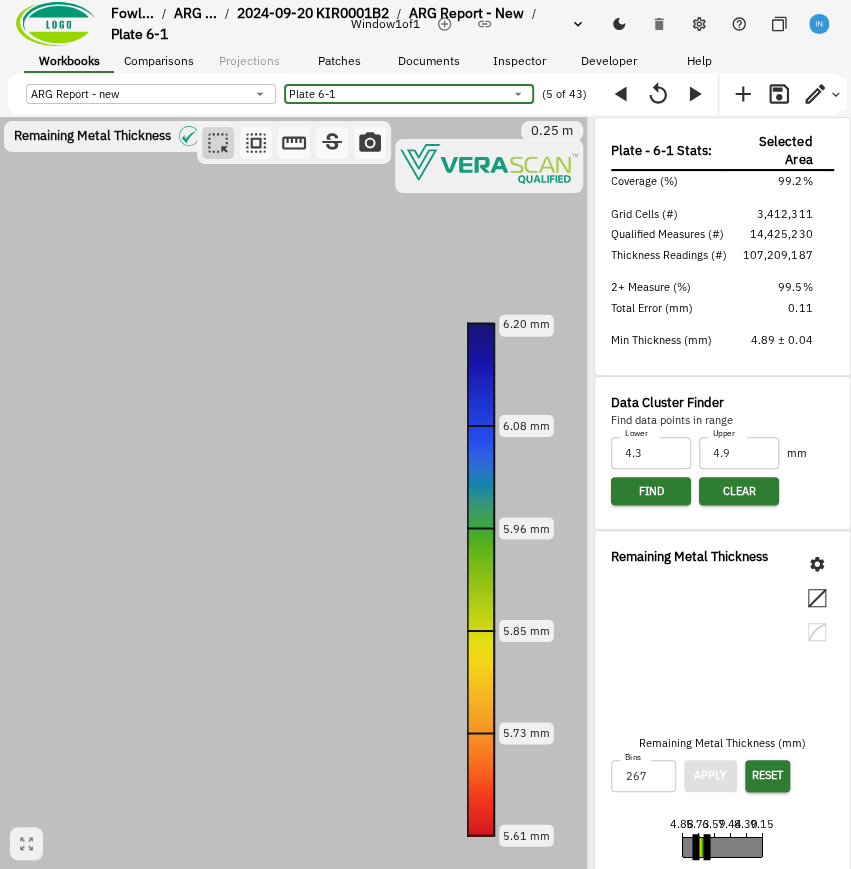 click at bounding box center (55, 24) 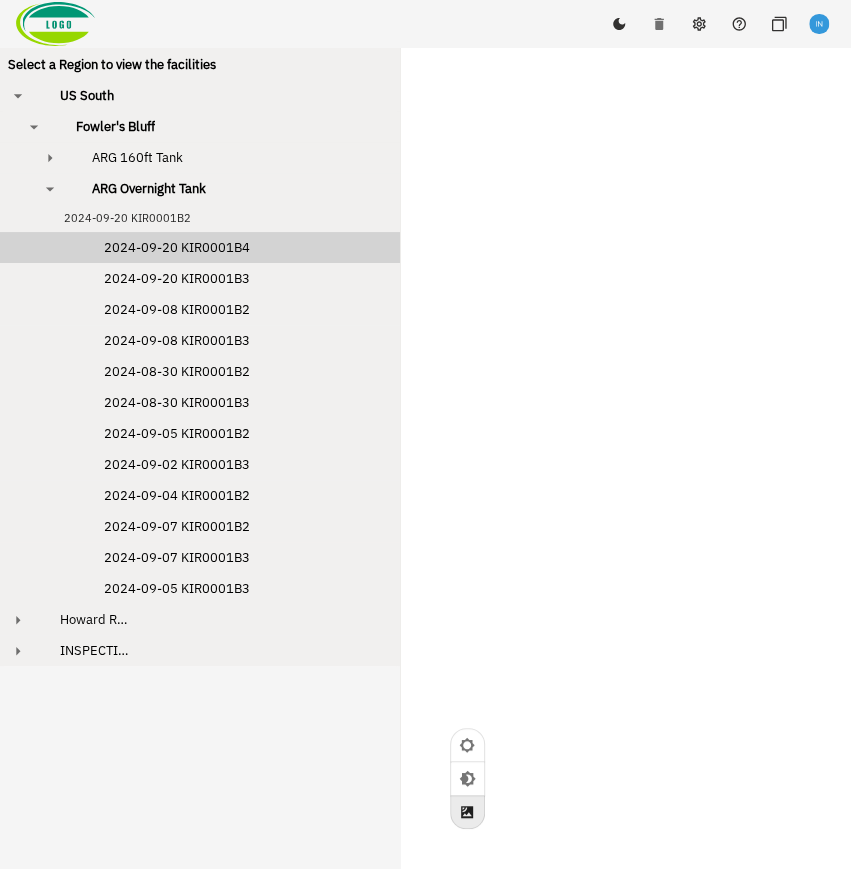 click on "2024-09-20 KIR0001B4" at bounding box center [157, 247] 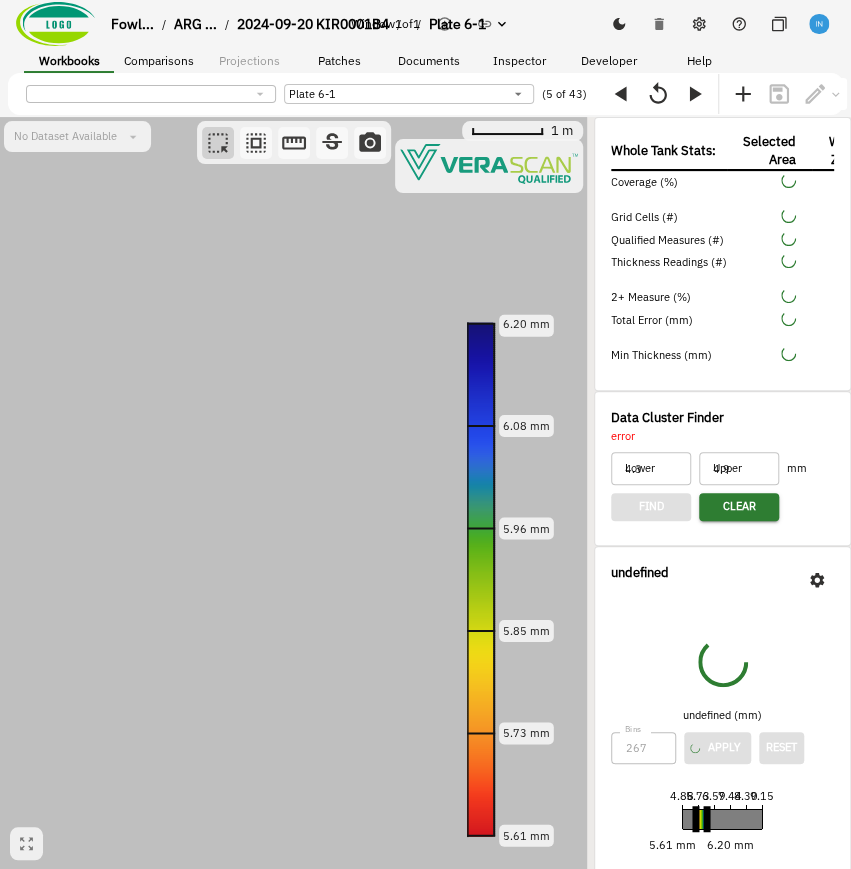 type on "50" 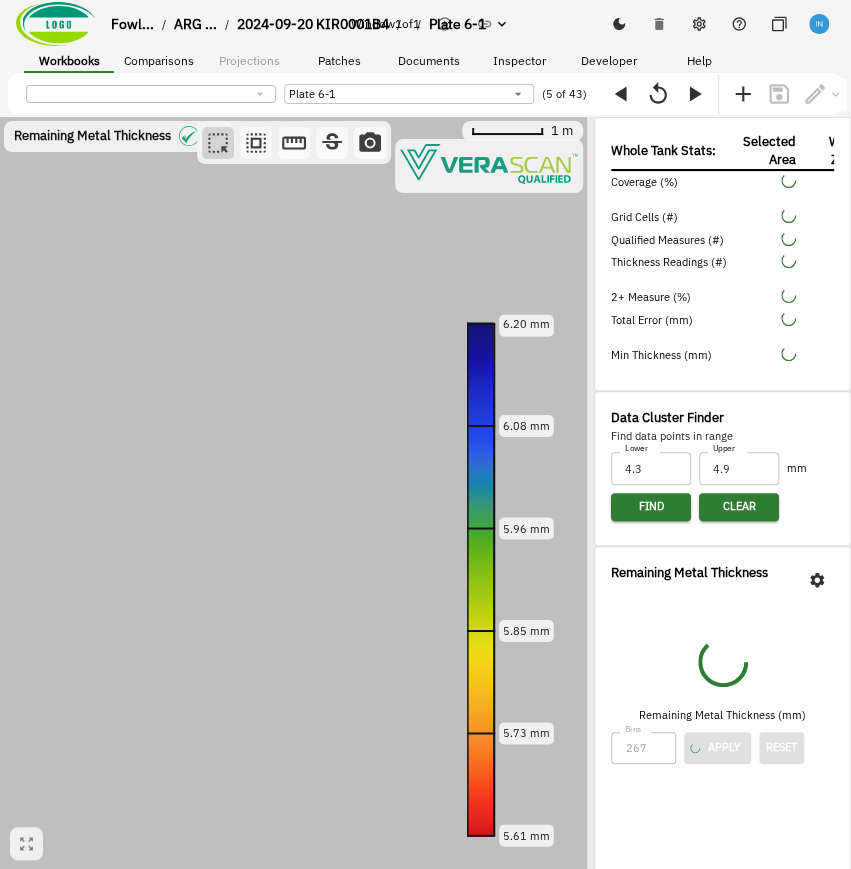 click on "Fowl... / ARG ...   / 2024-09-20 KIR0001B4 / / Plate 6-1 Window  1  of  1 Workbooks Comparisons Projections Patches Documents Inspector Developer Help a5f59fbf-b61b-456d-b9d0-1ad1fb0160de ​ Plate 6-1 b99a898c-5373-43d7-9c8e-f1ed362884de ​ (5 of 43) Remaining Metal Thickness [object Object] 1   m 6.20 mm 6.08 mm 5.96 mm 5.85 mm 5.73 mm 5.61 mm Whole Tank Stats: Selected Area Weld Zone Coverage (%) Grid Cells (#) Qualified Measures (#) Thickness Readings (#) 2+ Measure (%) Total Error (mm) Min Thickness (mm) Data Cluster Finder Find data points in range Lower 4.3 Lower Upper 4.9 Upper mm Find Clear Remaining Metal Thickness Remaining Metal Thickness (mm) Bins 267 Bins Apply Reset Total Grid Cell Uncertainty [object Object] Total Grid Cell Uncertainty (mm) Bins 50 Bins Apply Reset Inspector Notes No note available 9.15" at bounding box center (425, 470) 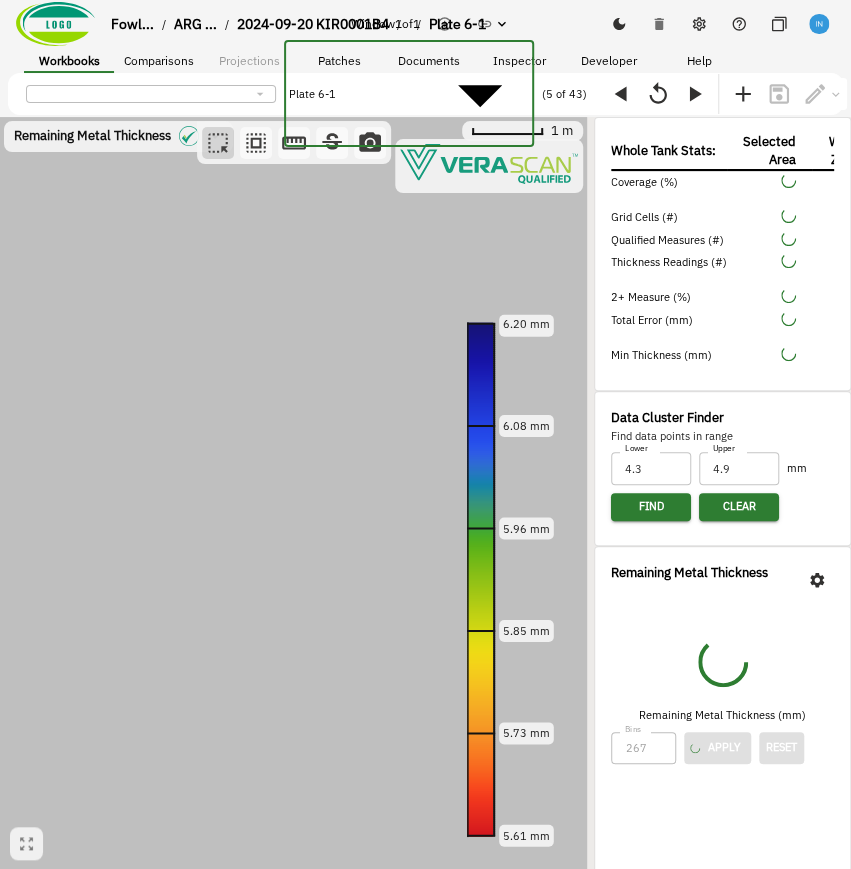 click at bounding box center (425, 951) 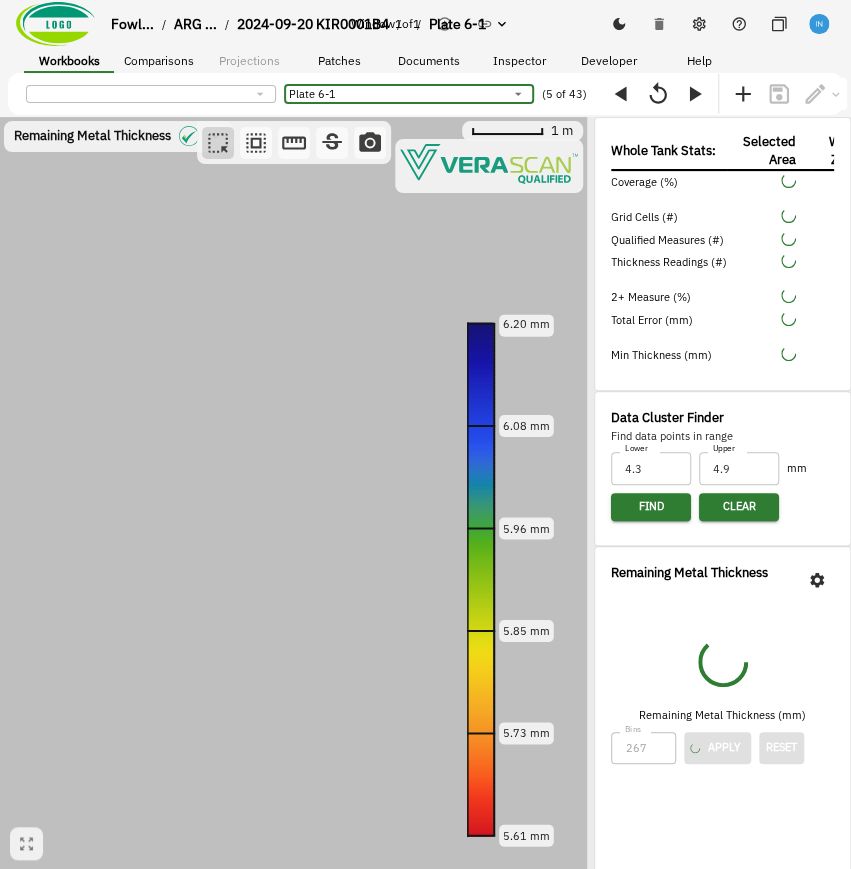 type on "464" 